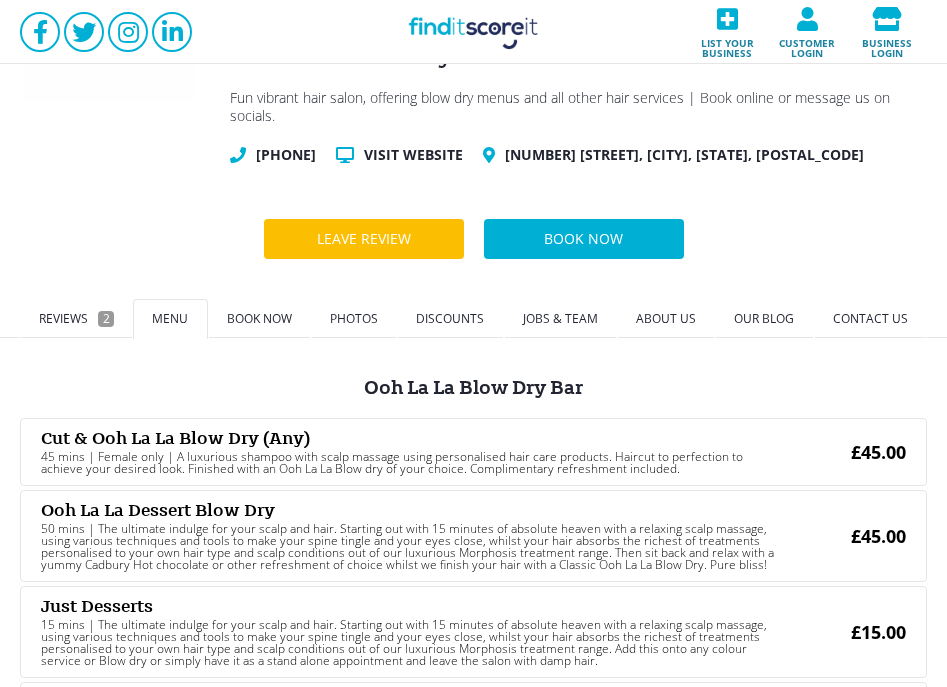 scroll, scrollTop: 200, scrollLeft: 0, axis: vertical 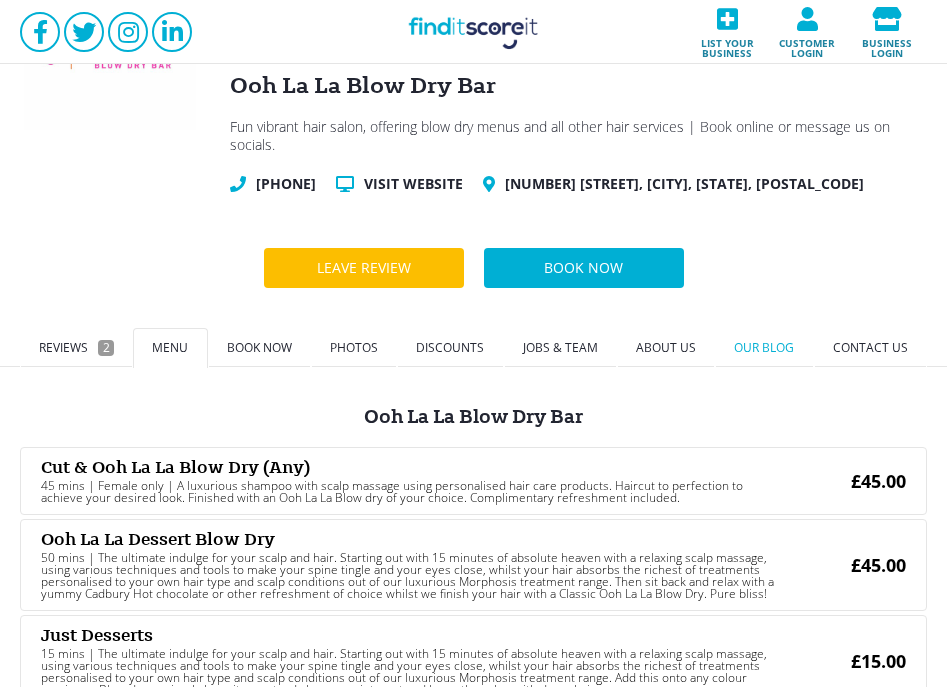 click on "Our blog" at bounding box center (764, 347) 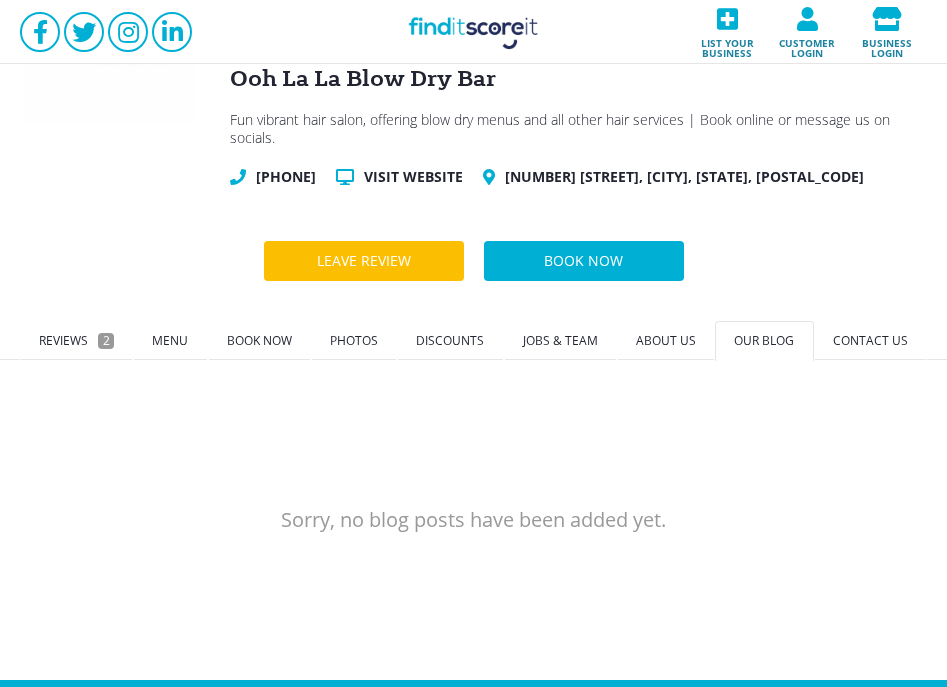 scroll, scrollTop: 200, scrollLeft: 0, axis: vertical 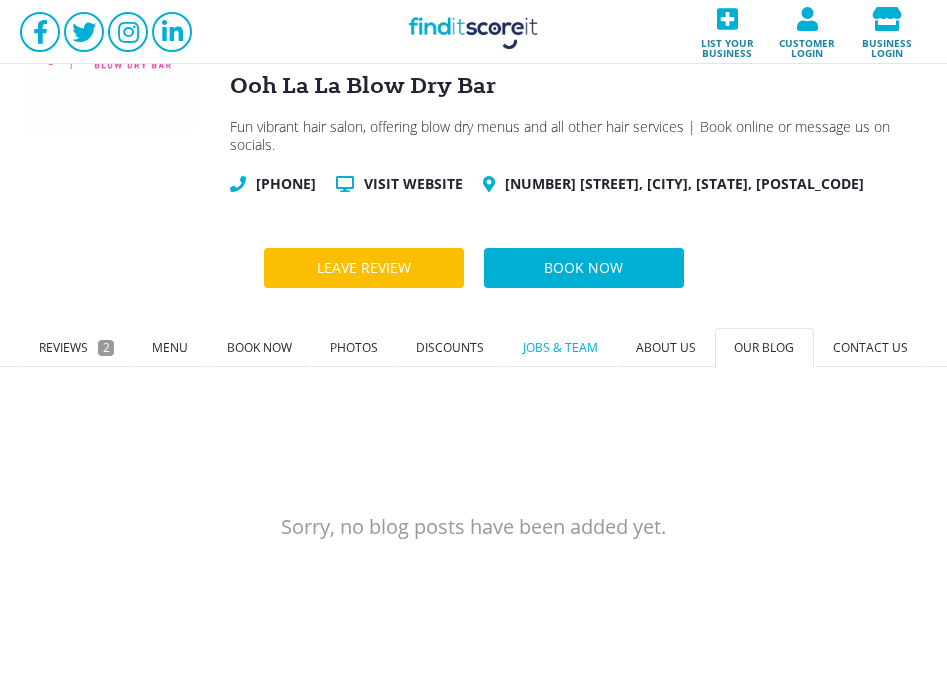 click on "Jobs & Team" at bounding box center [560, 348] 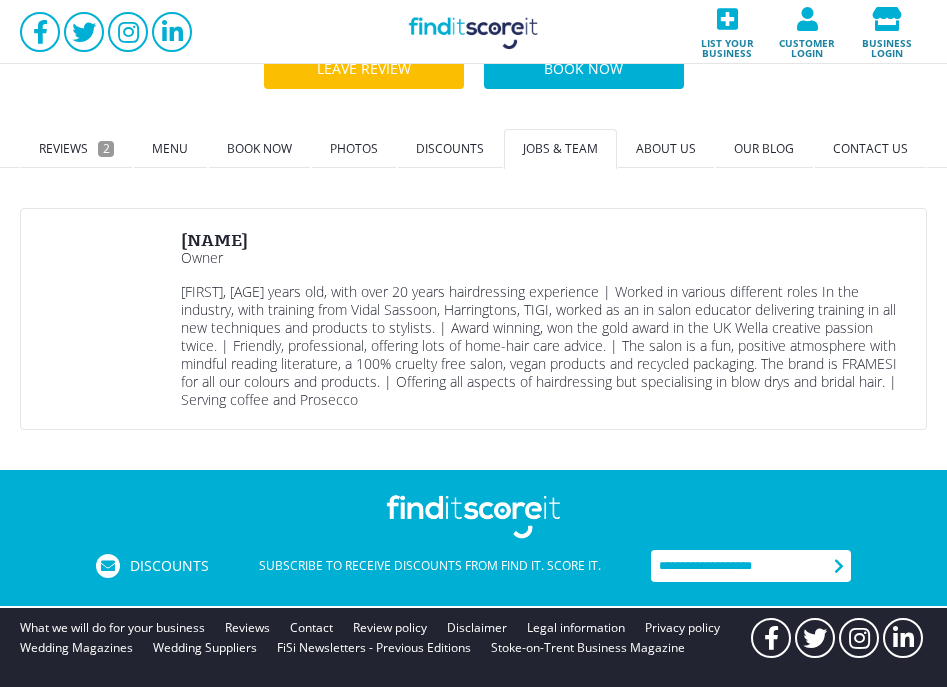 scroll, scrollTop: 400, scrollLeft: 0, axis: vertical 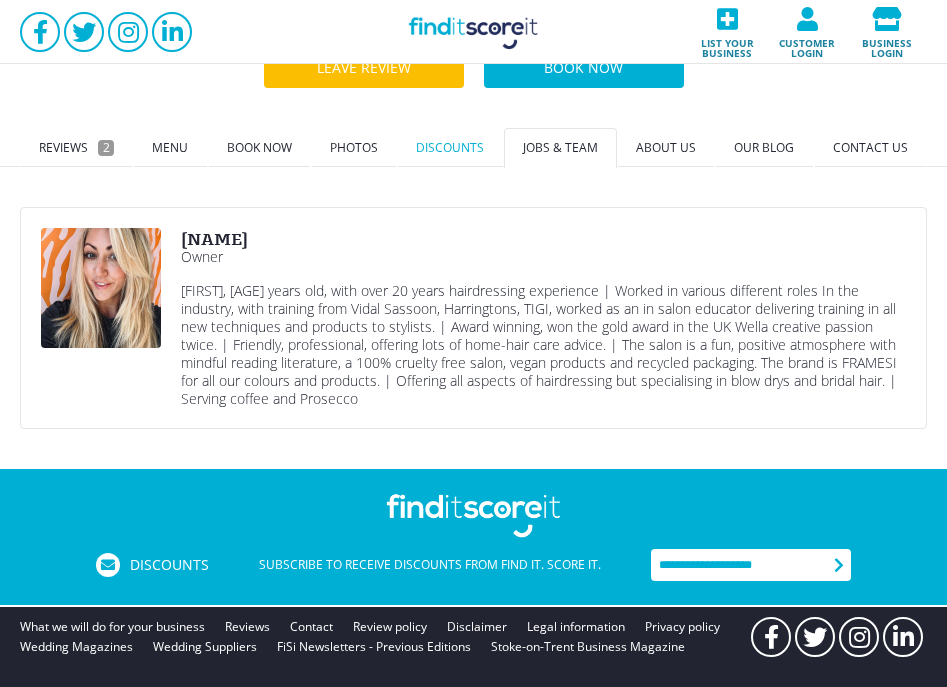 click on "Discounts" at bounding box center (450, 147) 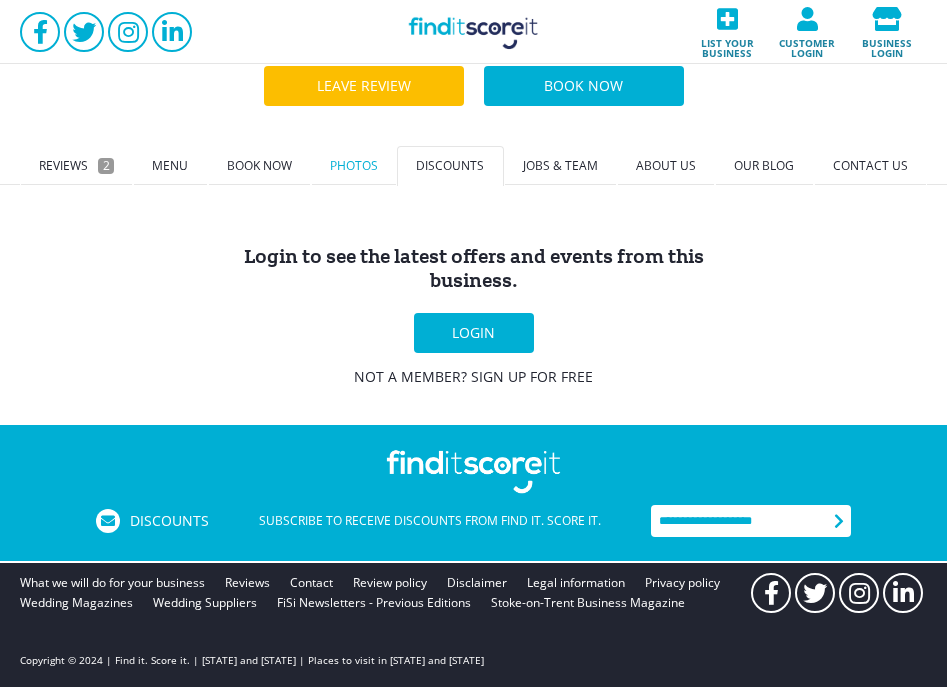 click on "Photos" at bounding box center (354, 166) 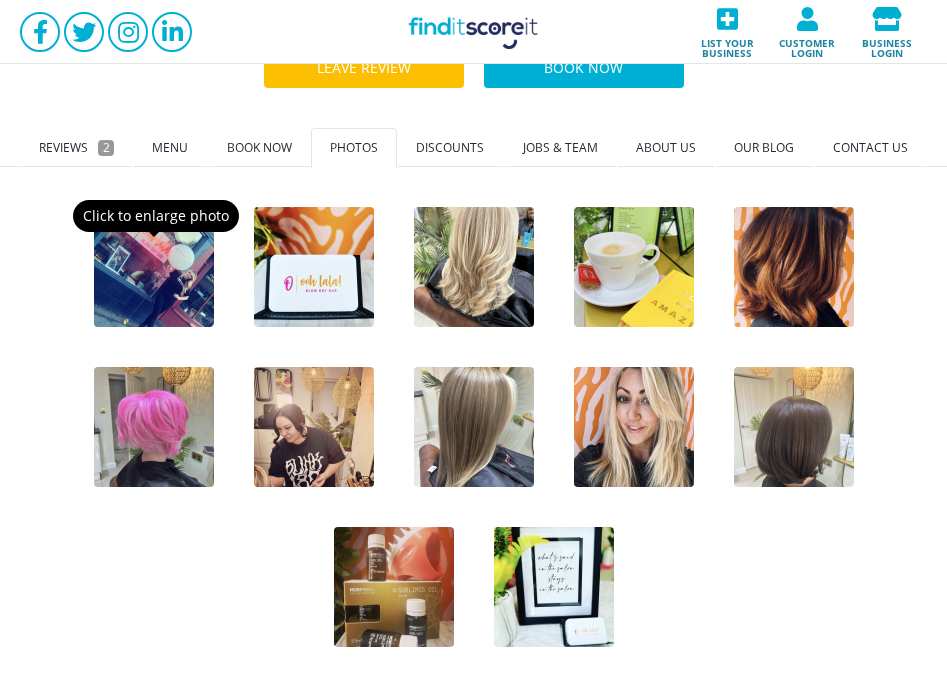 click at bounding box center (154, 267) 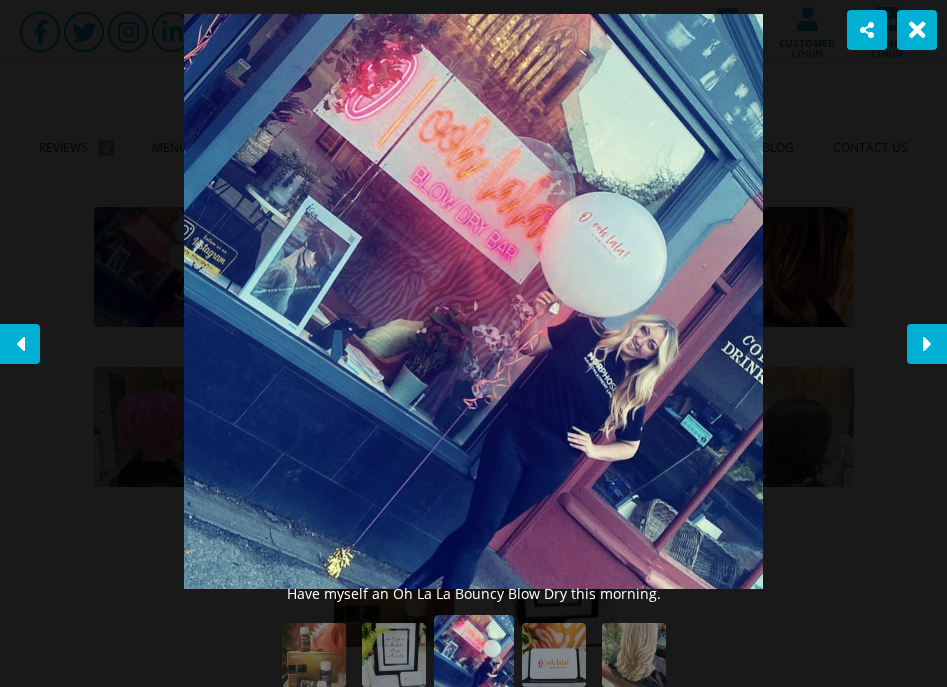 click at bounding box center [927, 344] 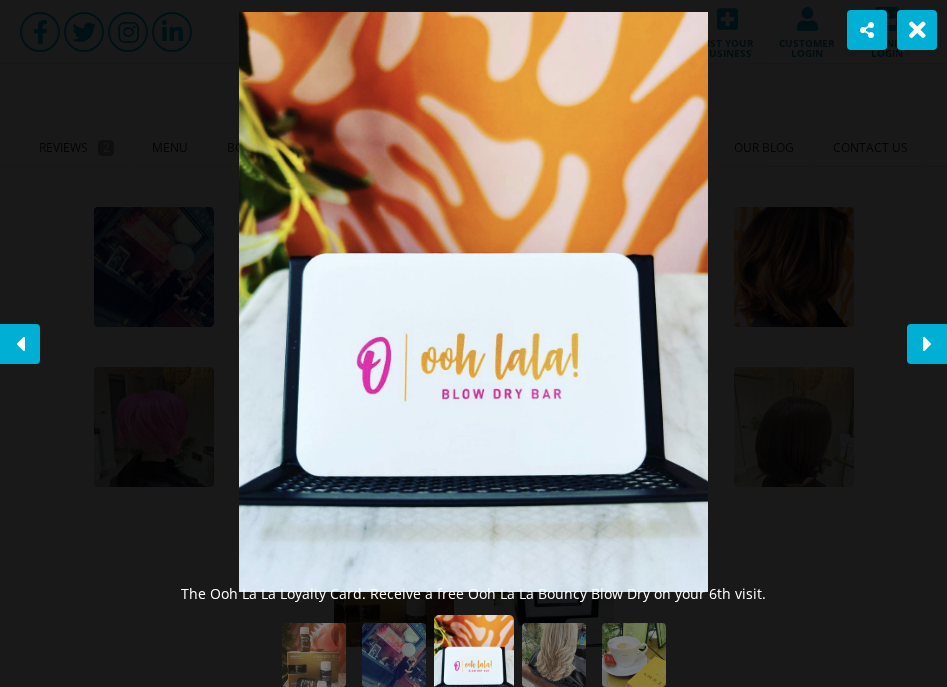 click at bounding box center [927, 344] 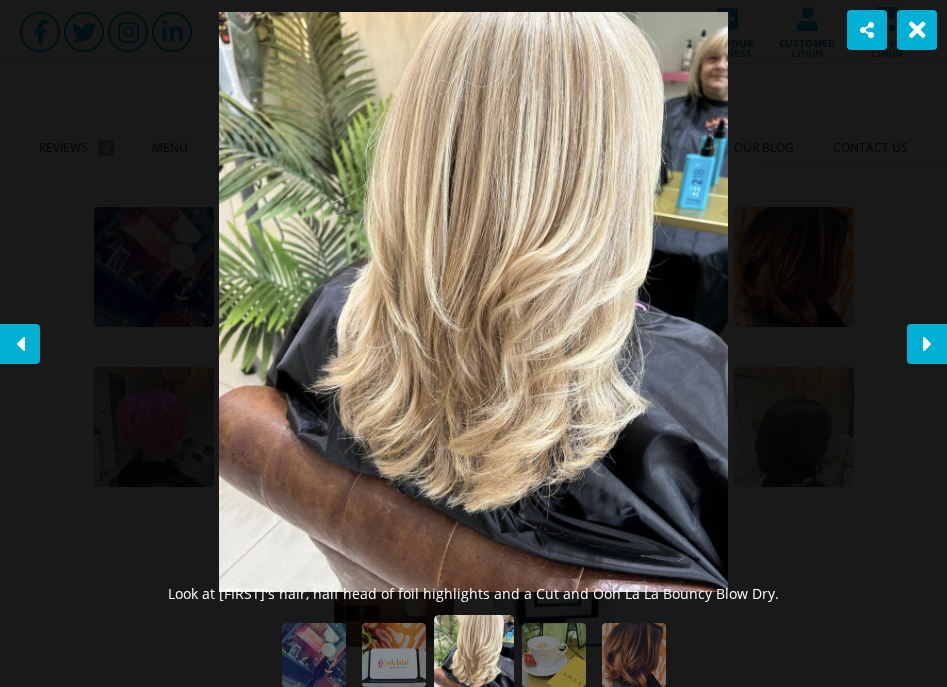 click at bounding box center (927, 344) 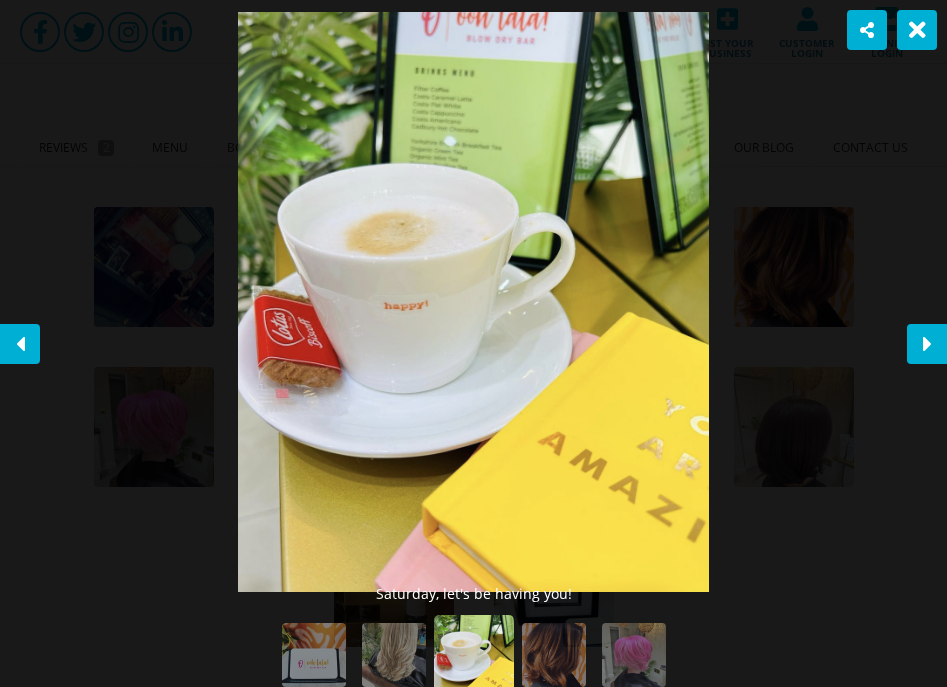 click at bounding box center (927, 344) 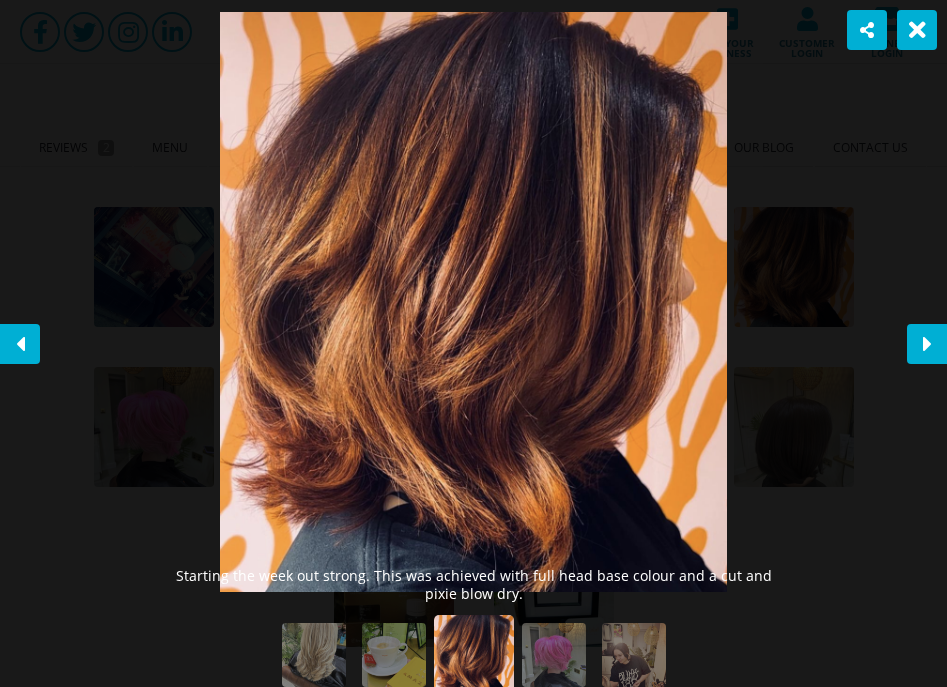click at bounding box center (927, 344) 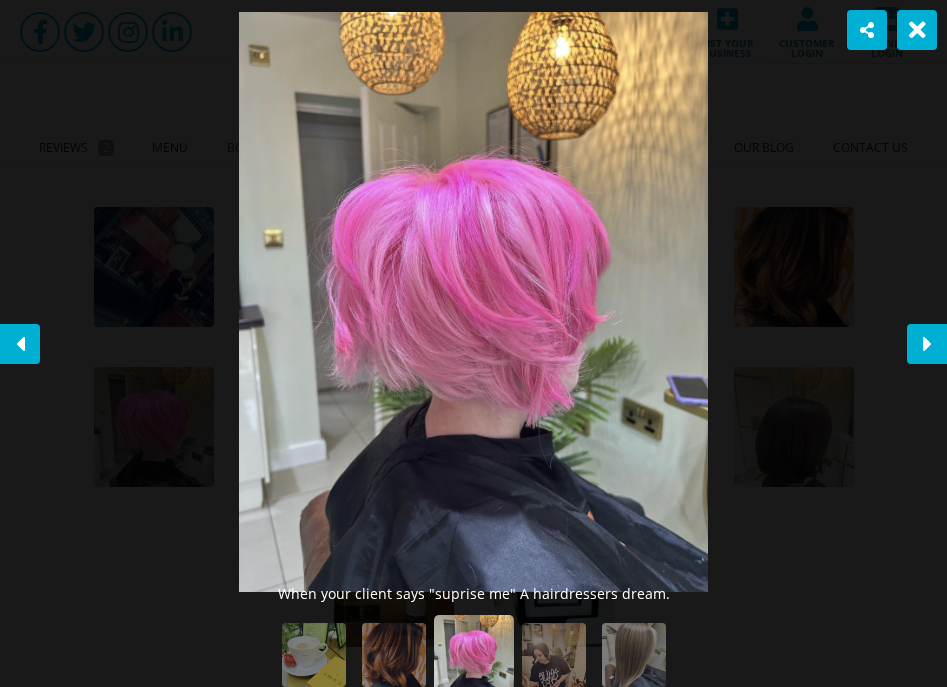 click at bounding box center (20, 344) 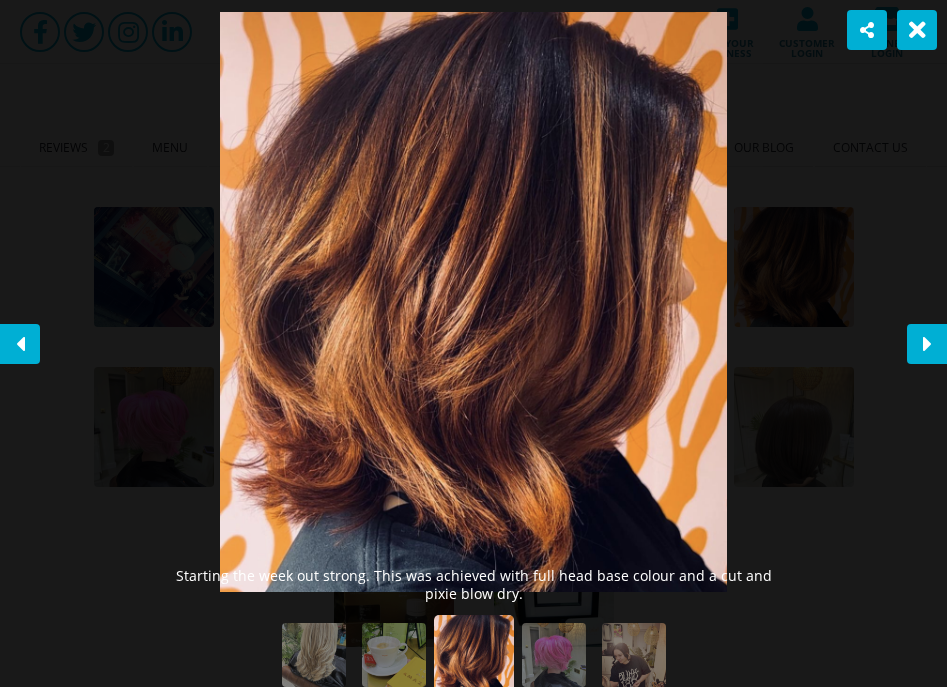 click at bounding box center (927, 344) 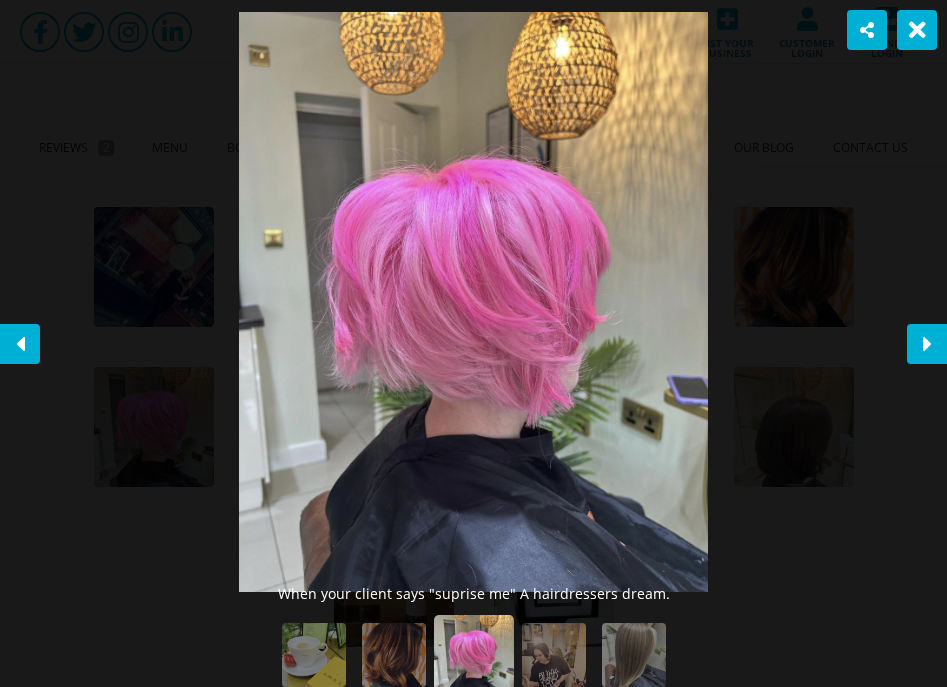 click at bounding box center (927, 344) 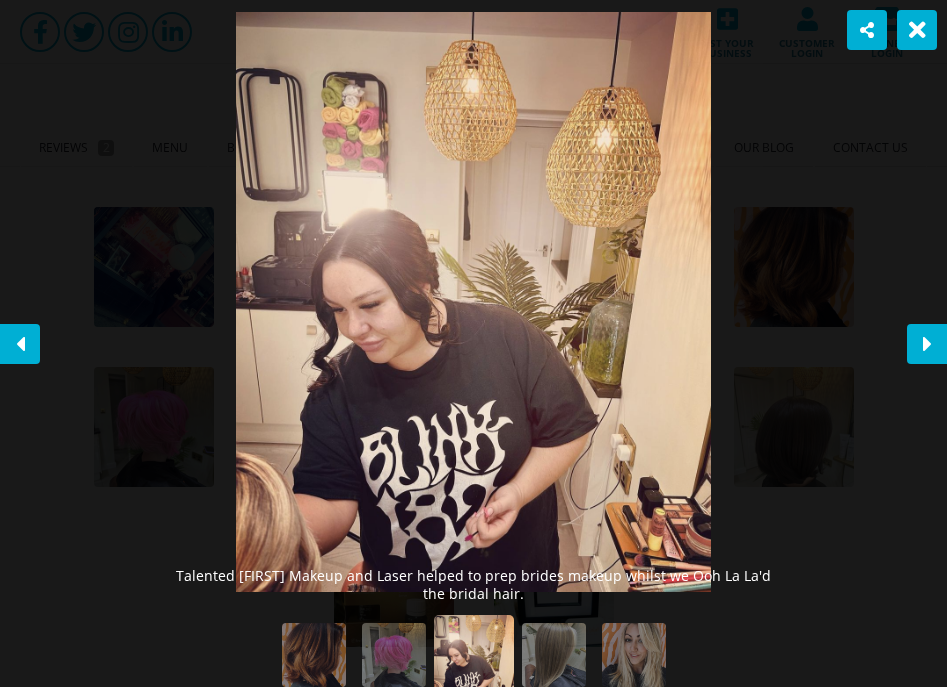 click at bounding box center [927, 344] 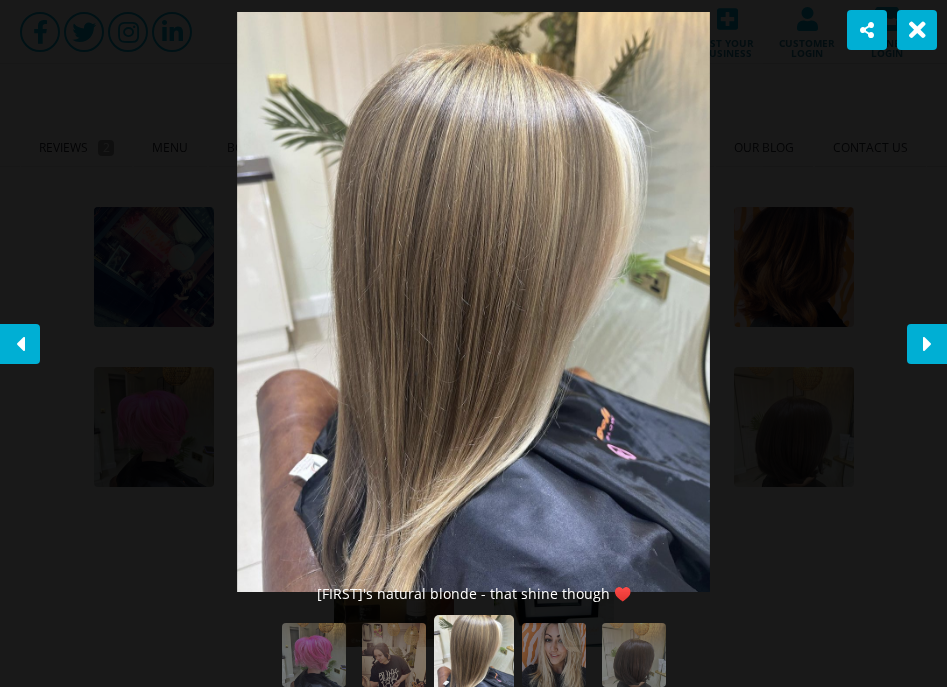 click at bounding box center (927, 344) 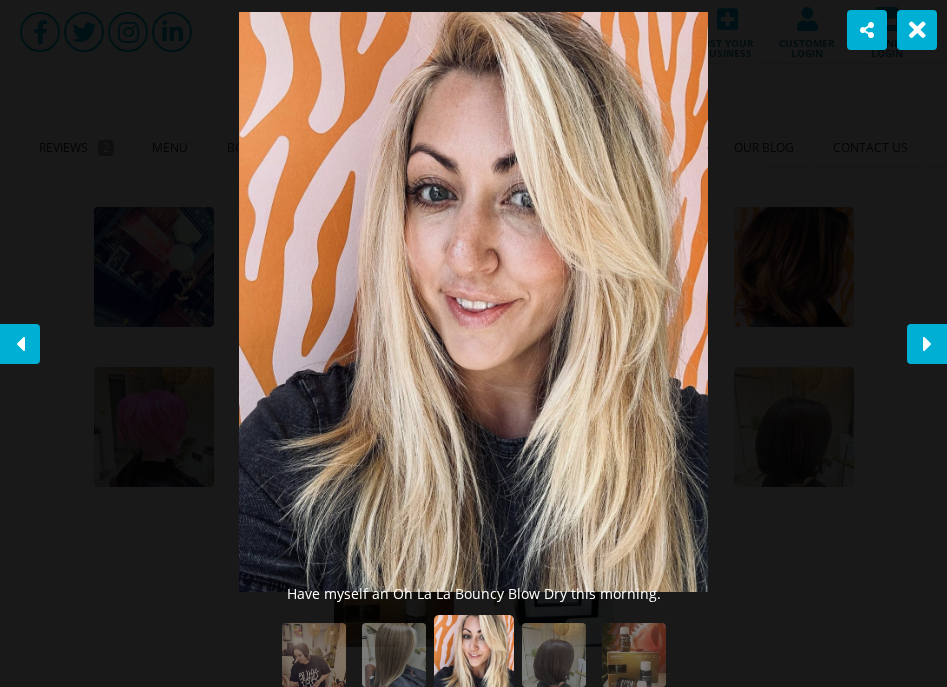 click at bounding box center [927, 344] 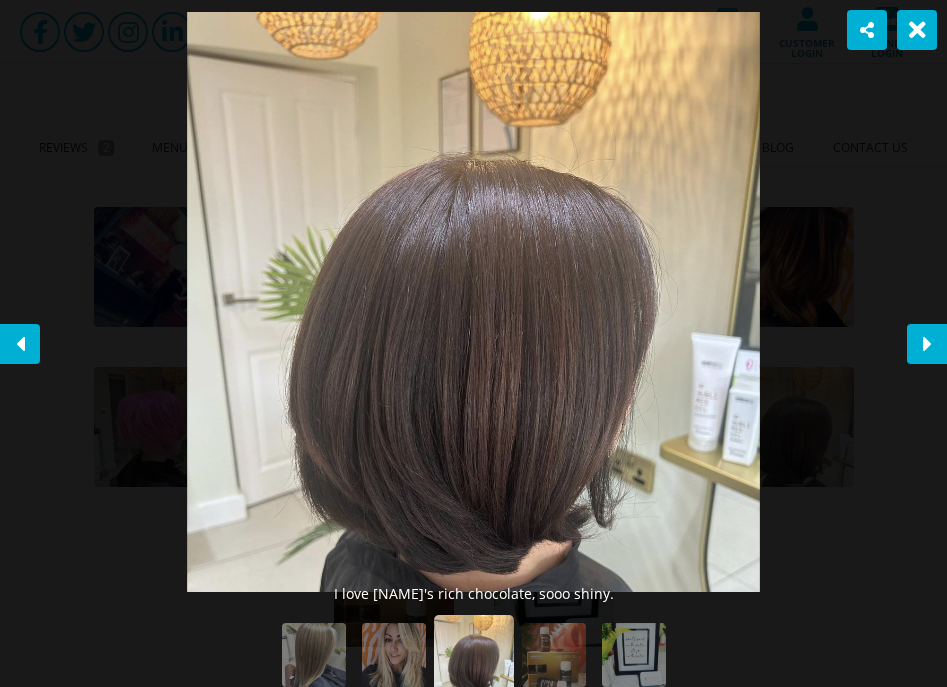 click at bounding box center [927, 344] 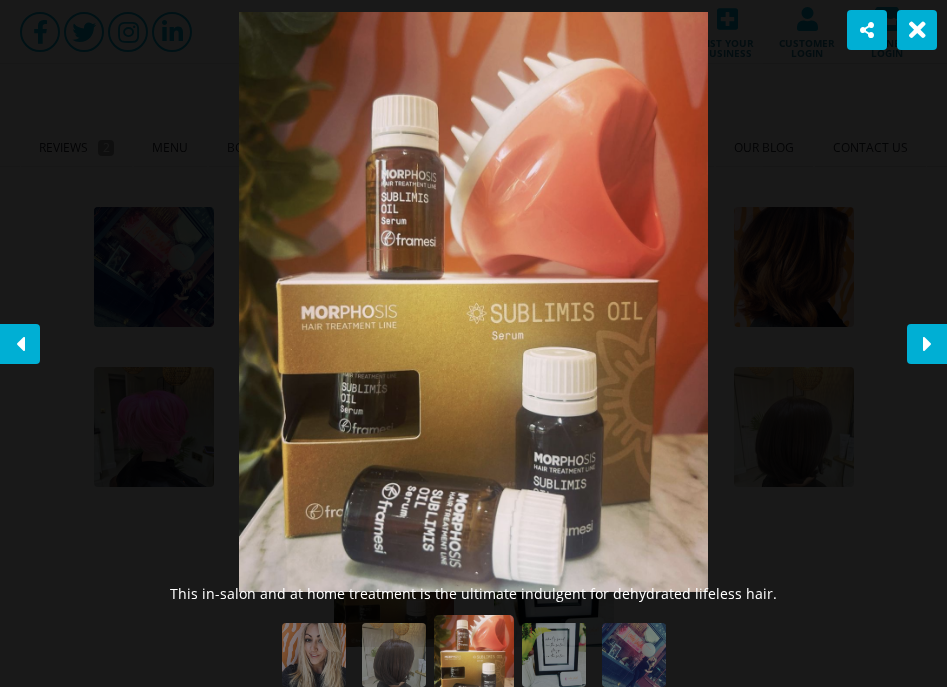 click at bounding box center (927, 344) 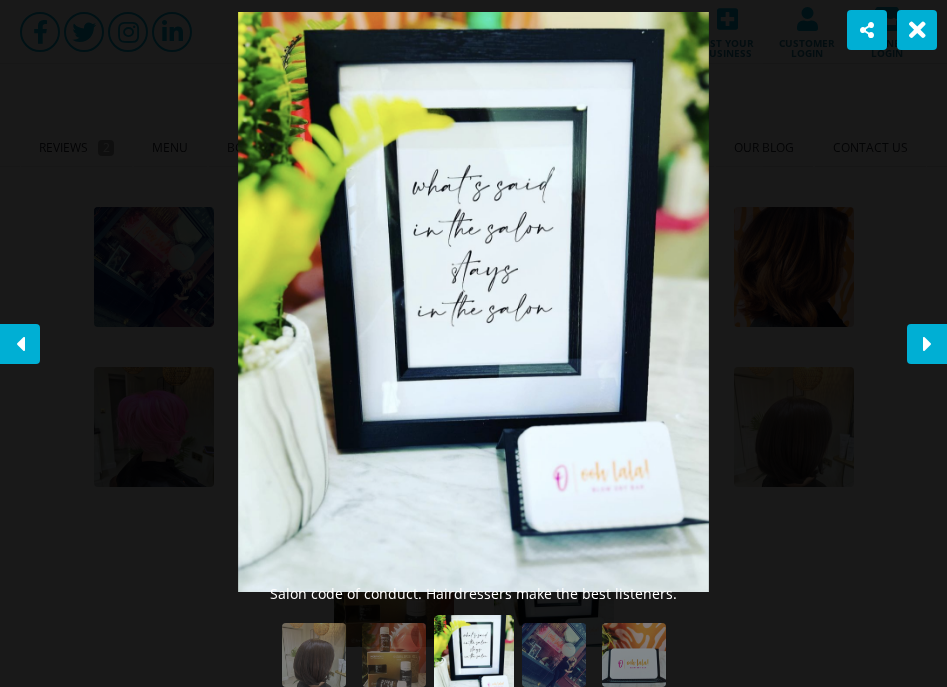 click at bounding box center [927, 344] 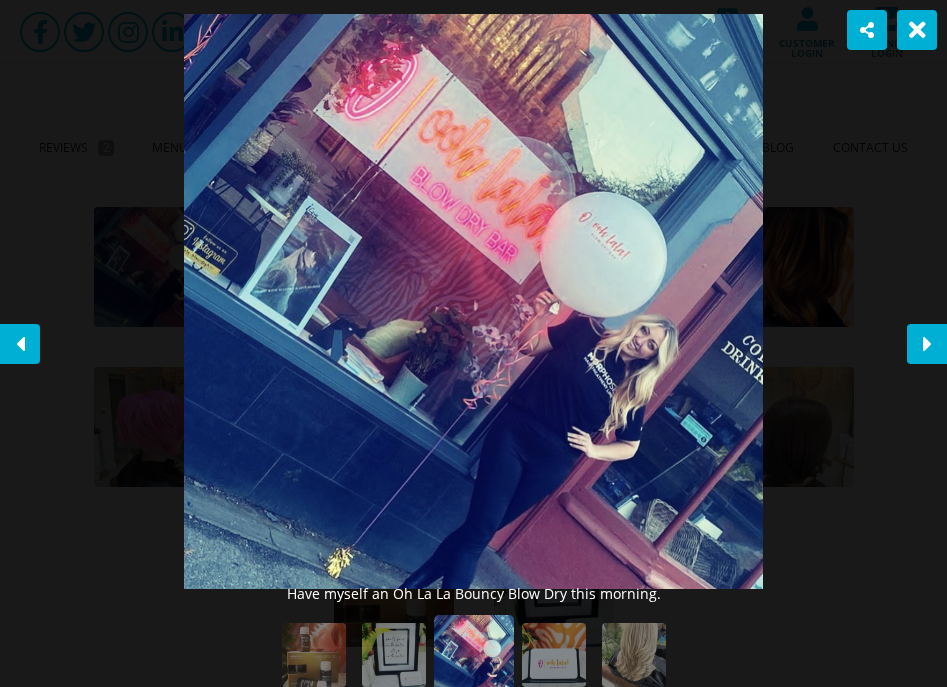 click at bounding box center (917, 30) 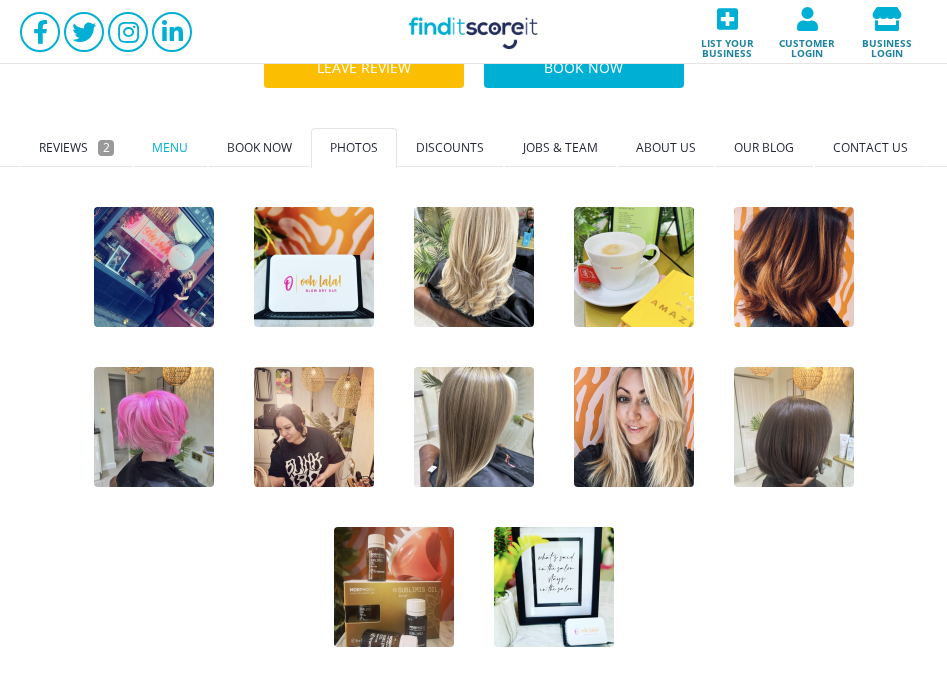 click on "Menu" at bounding box center (170, 148) 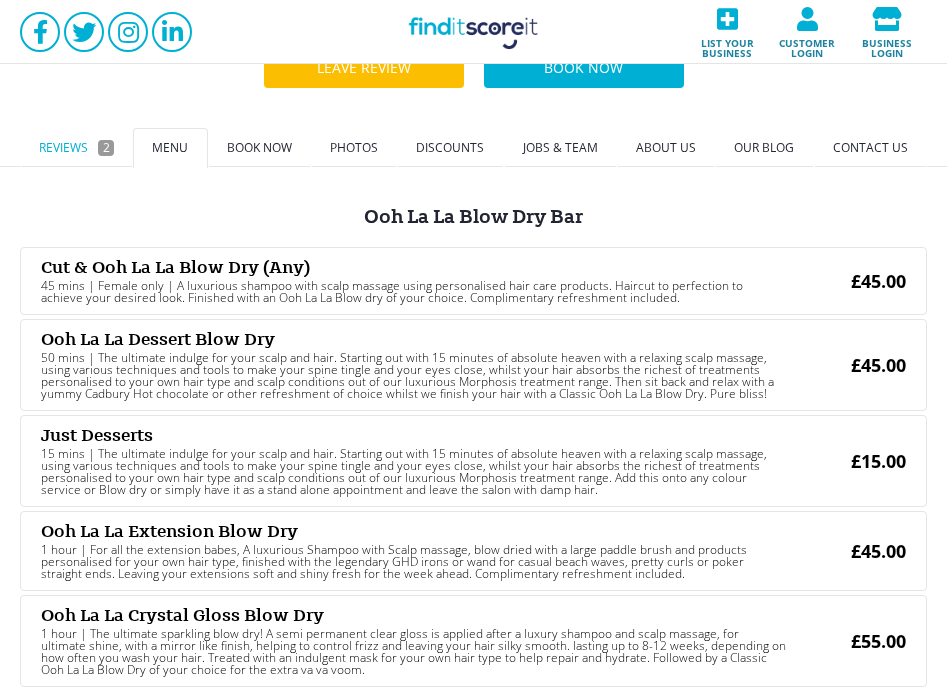 click on "Reviews 2" at bounding box center (76, 148) 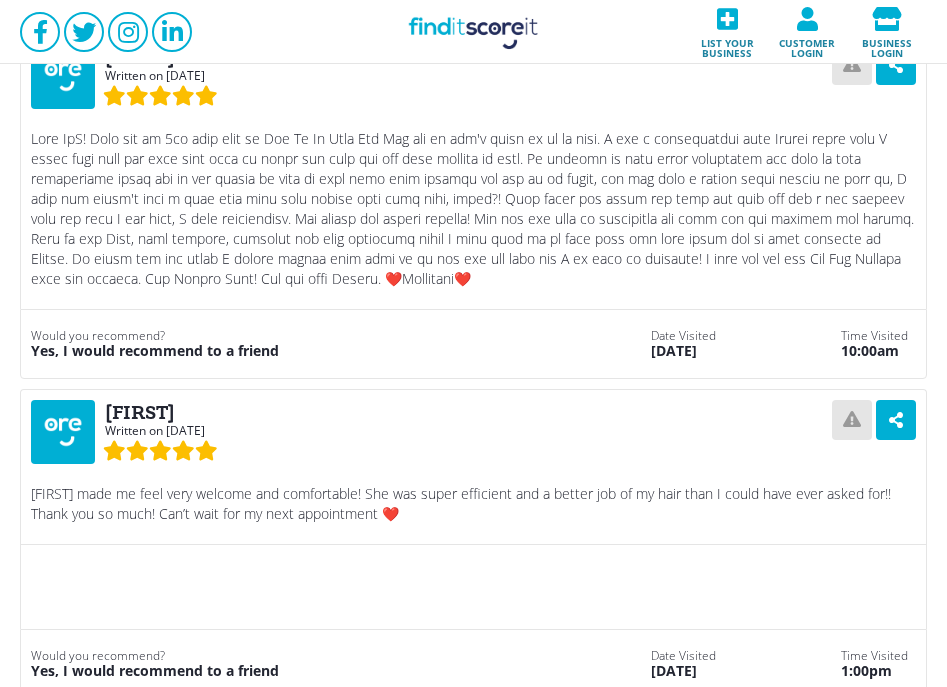 scroll, scrollTop: 300, scrollLeft: 0, axis: vertical 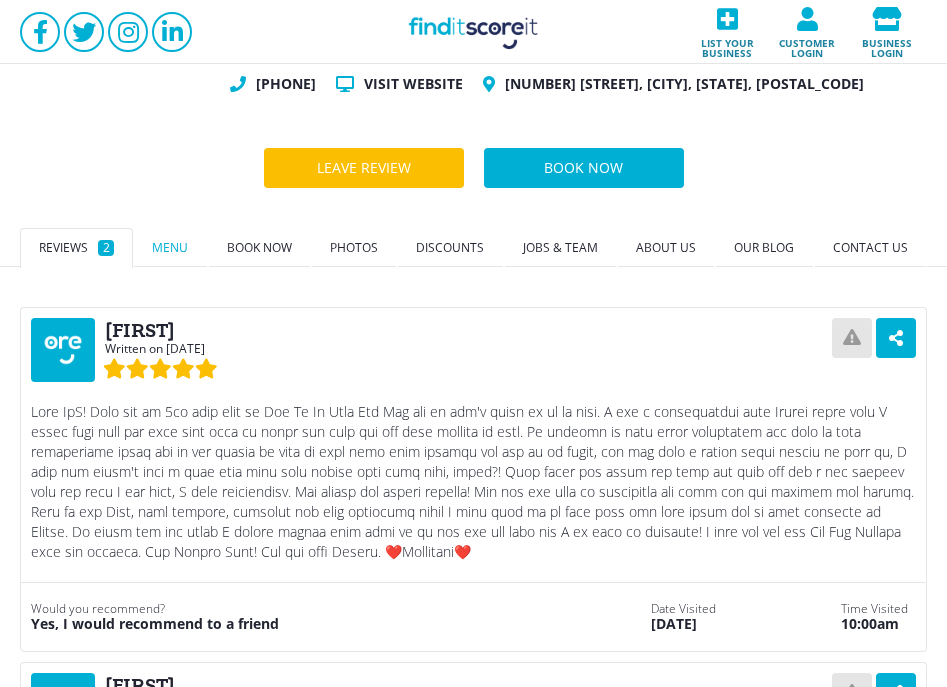 click on "Menu" at bounding box center (170, 247) 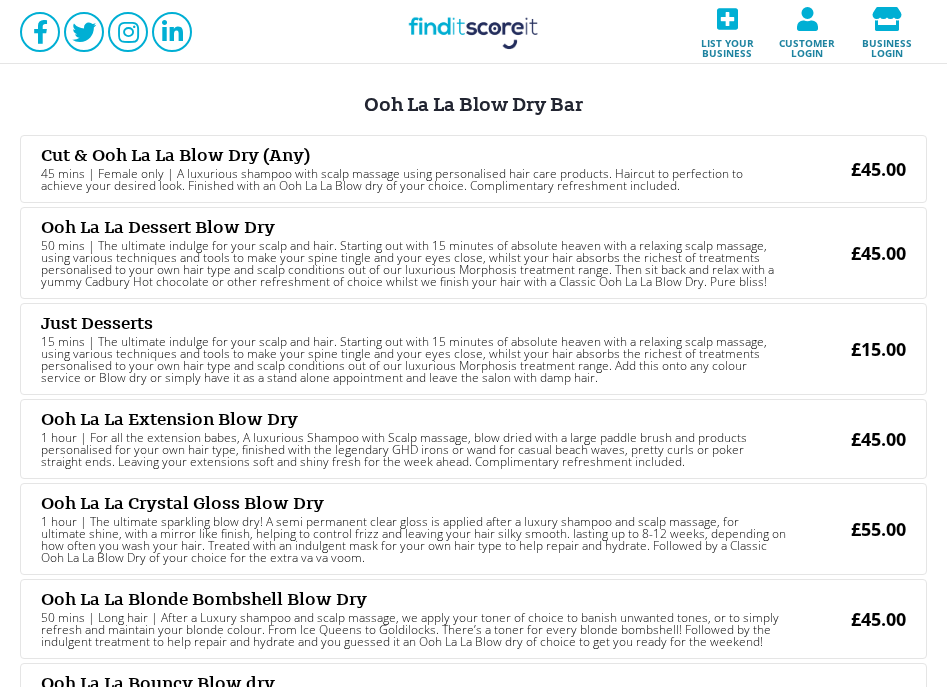 scroll, scrollTop: 500, scrollLeft: 0, axis: vertical 